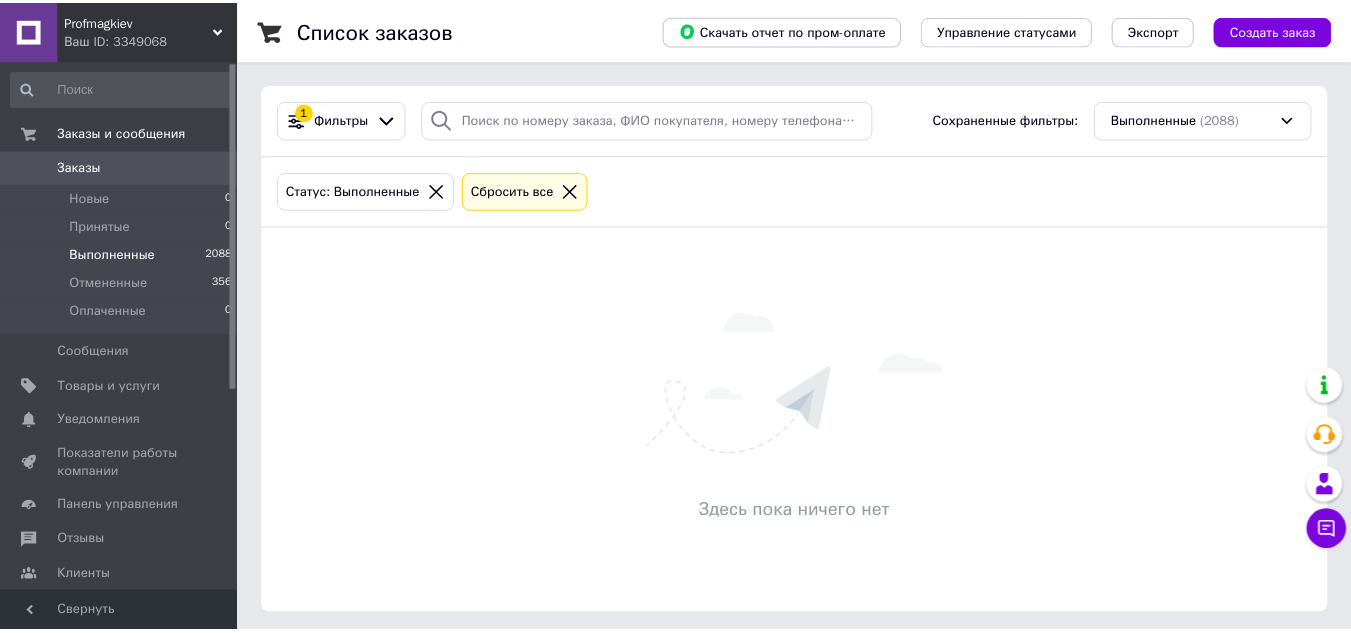 scroll, scrollTop: 0, scrollLeft: 0, axis: both 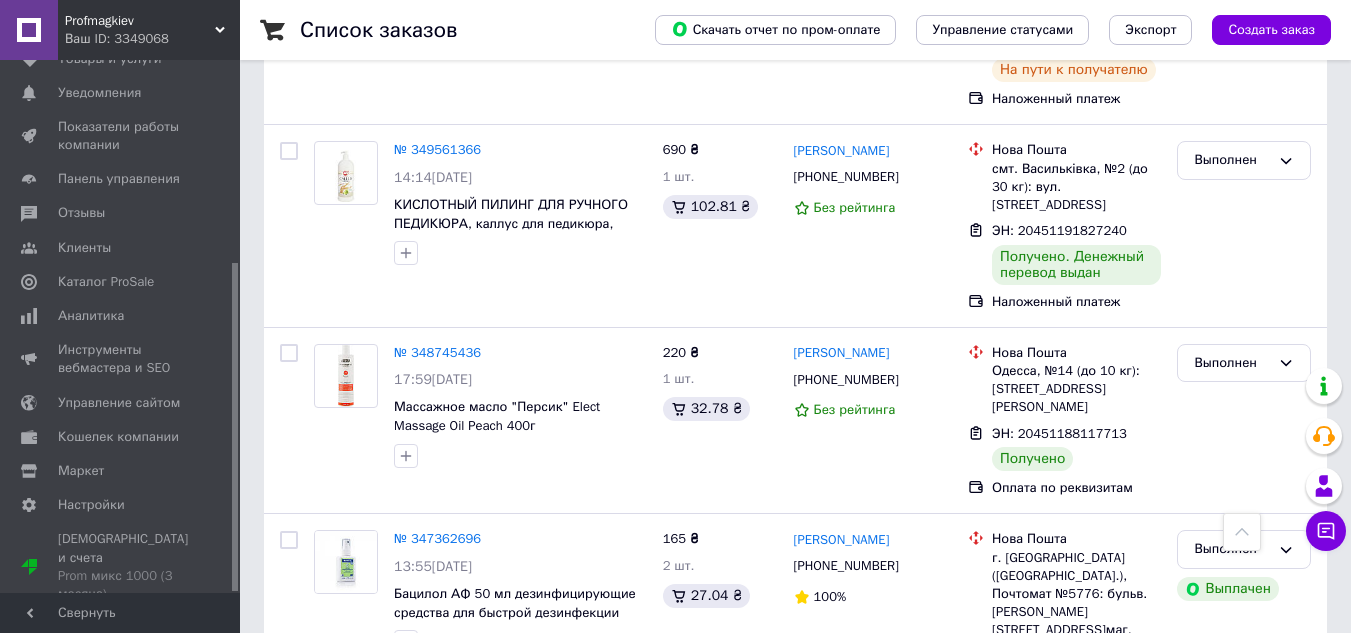 click at bounding box center (235, 427) 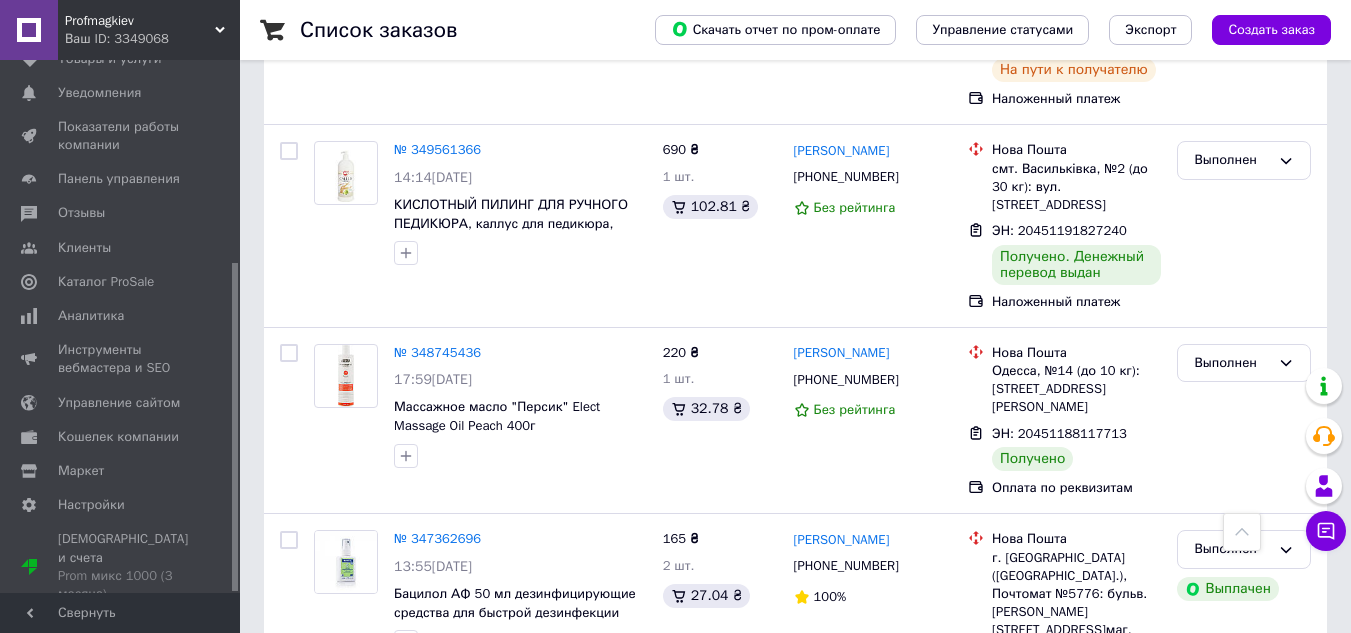click at bounding box center [235, 427] 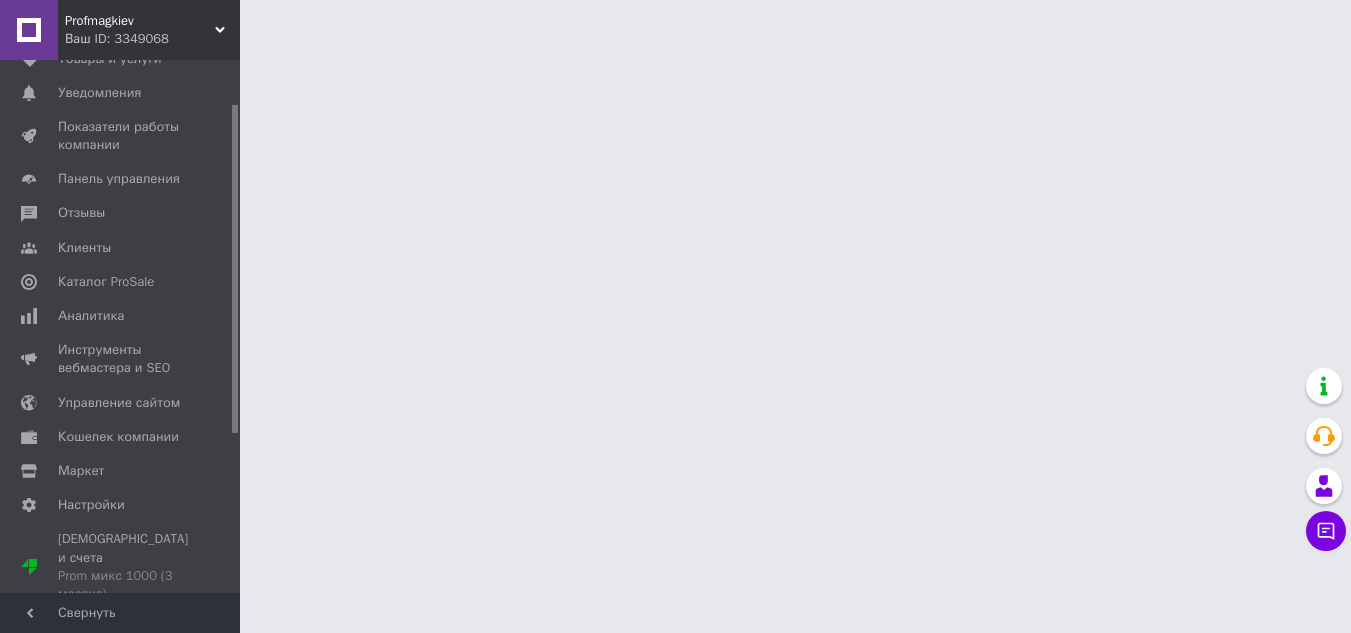 drag, startPoint x: 233, startPoint y: 340, endPoint x: 257, endPoint y: 217, distance: 125.31959 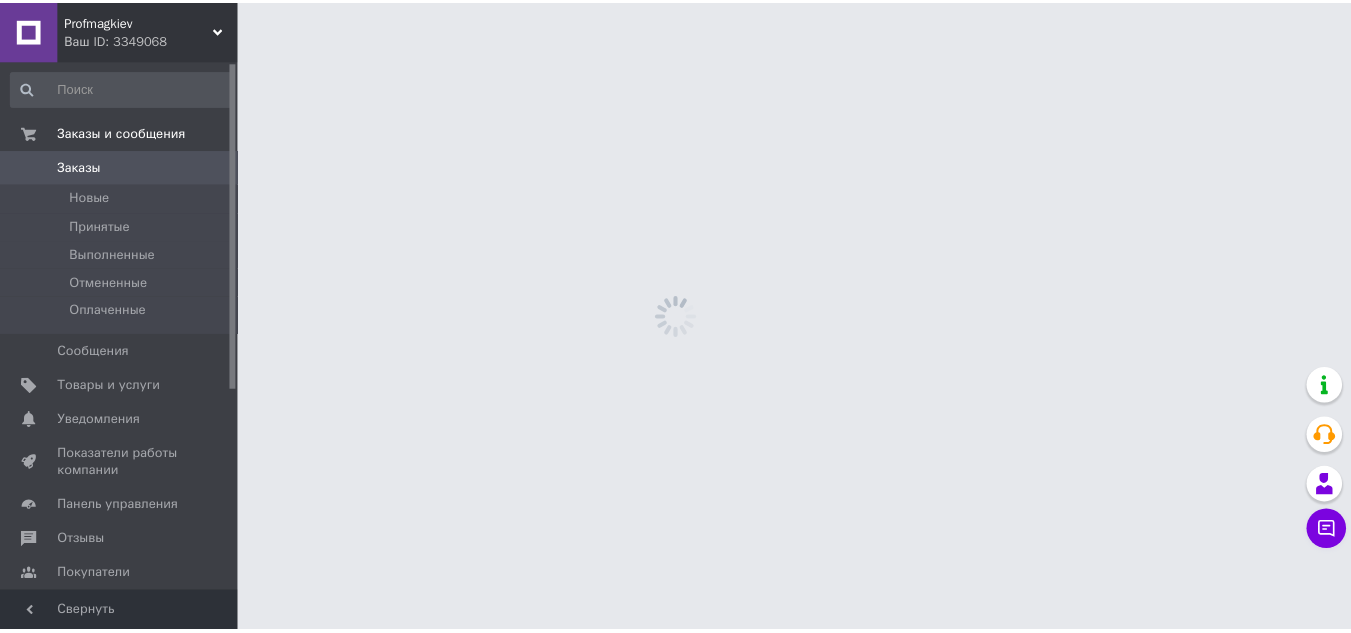 scroll, scrollTop: 0, scrollLeft: 0, axis: both 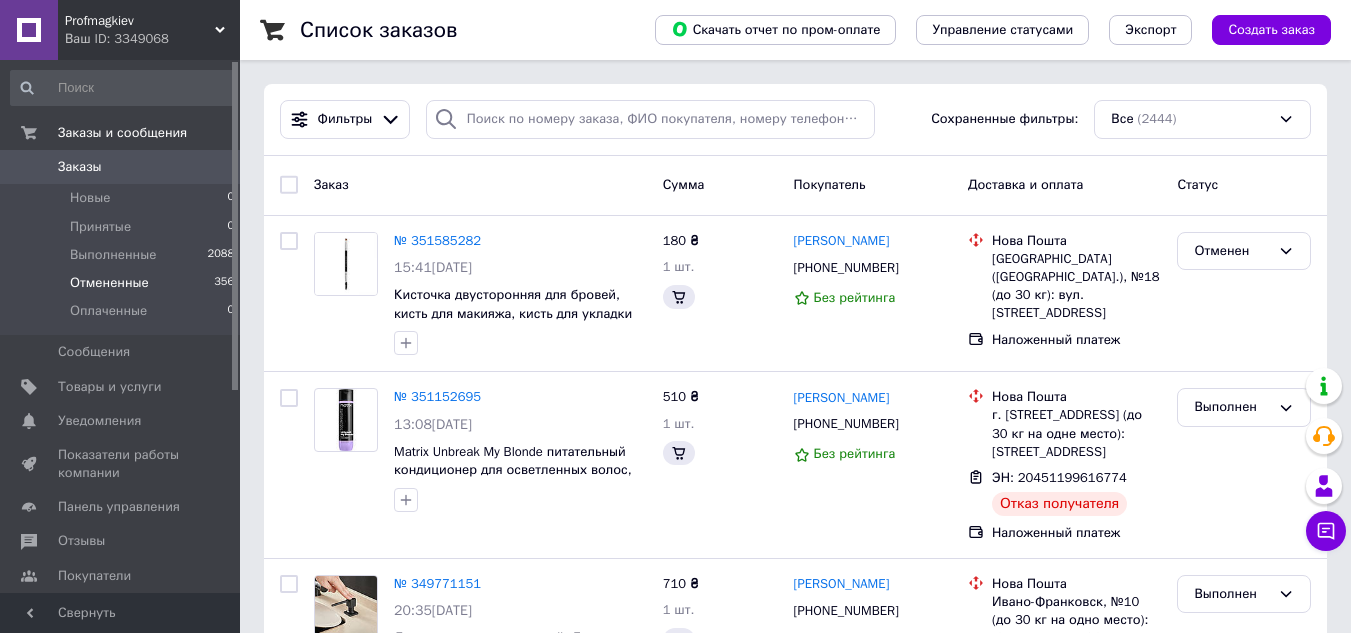click on "Отмененные 356" at bounding box center (123, 283) 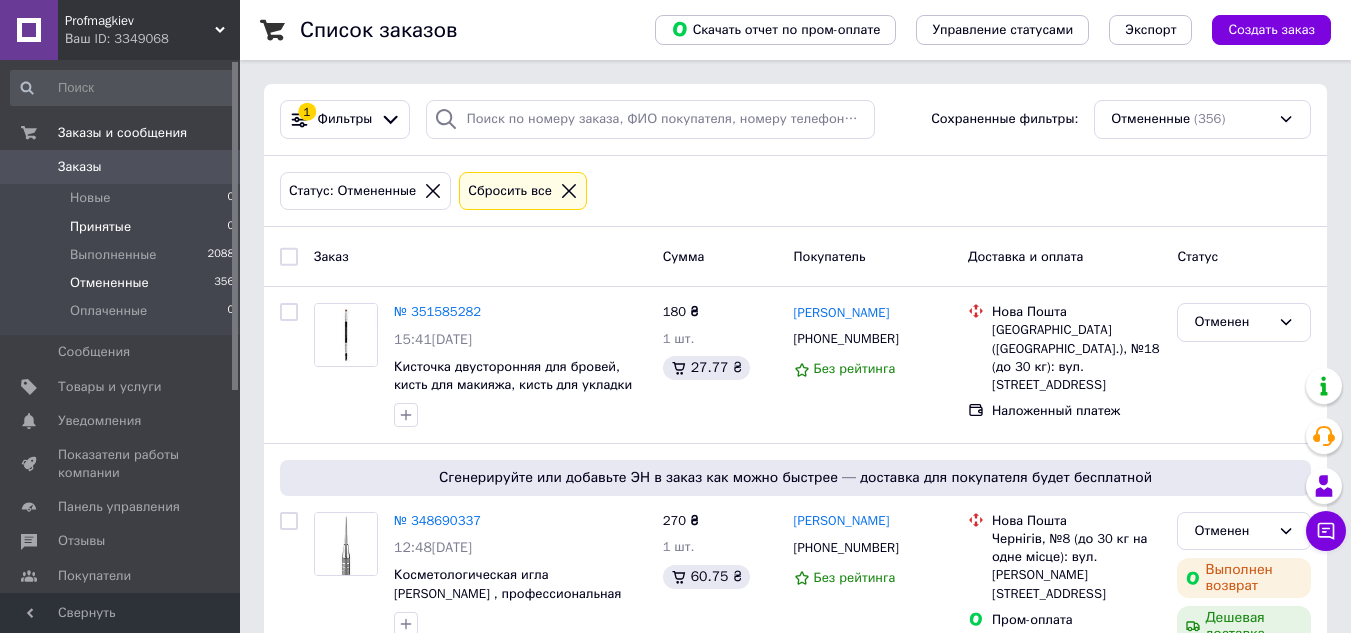 click on "Принятые" at bounding box center [100, 227] 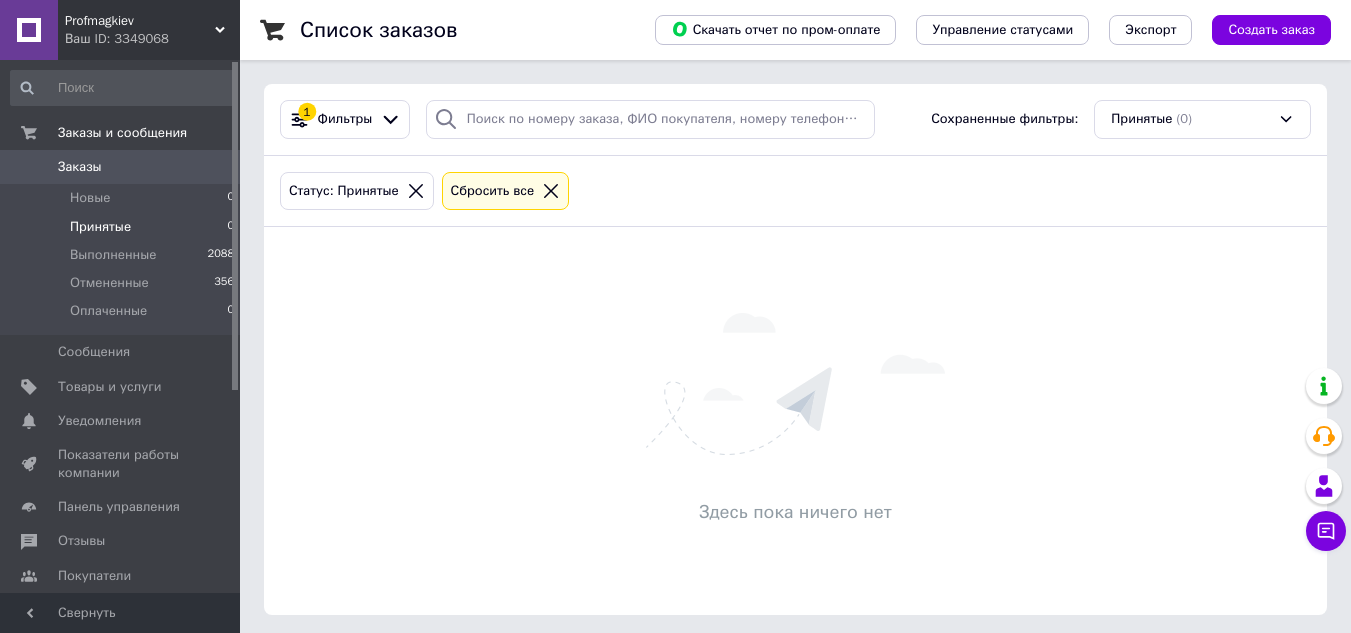 click on "Принятые" at bounding box center (100, 227) 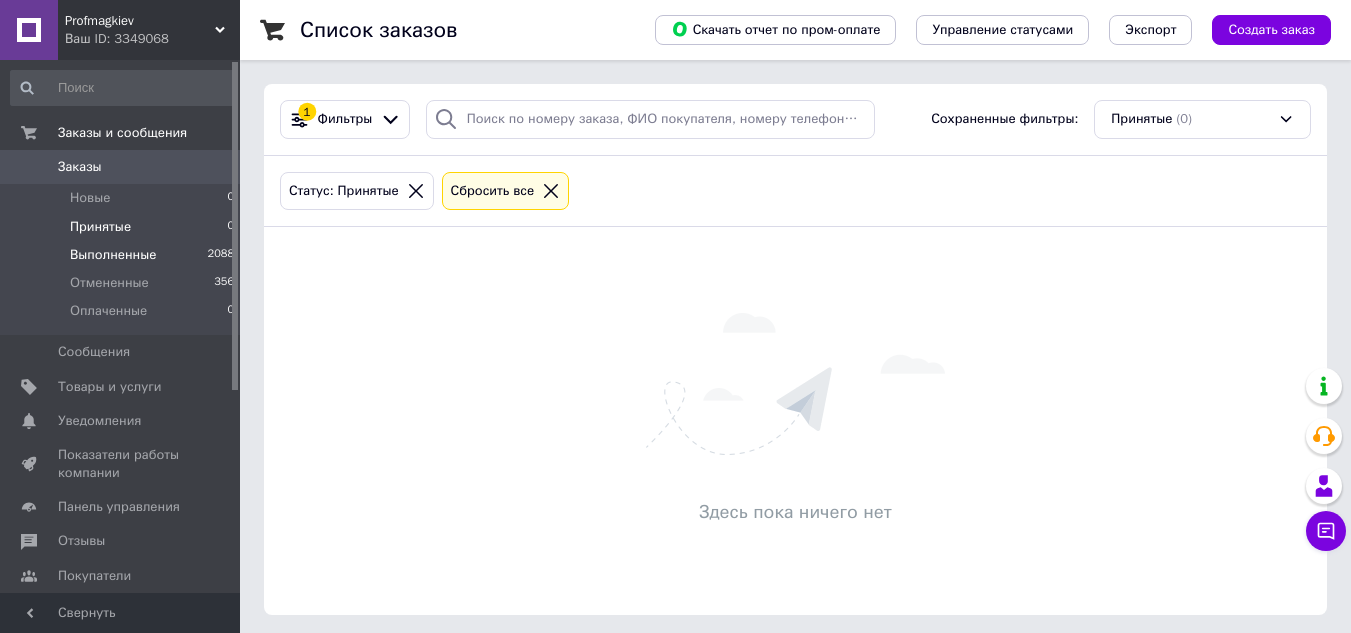 click on "Выполненные" at bounding box center (113, 255) 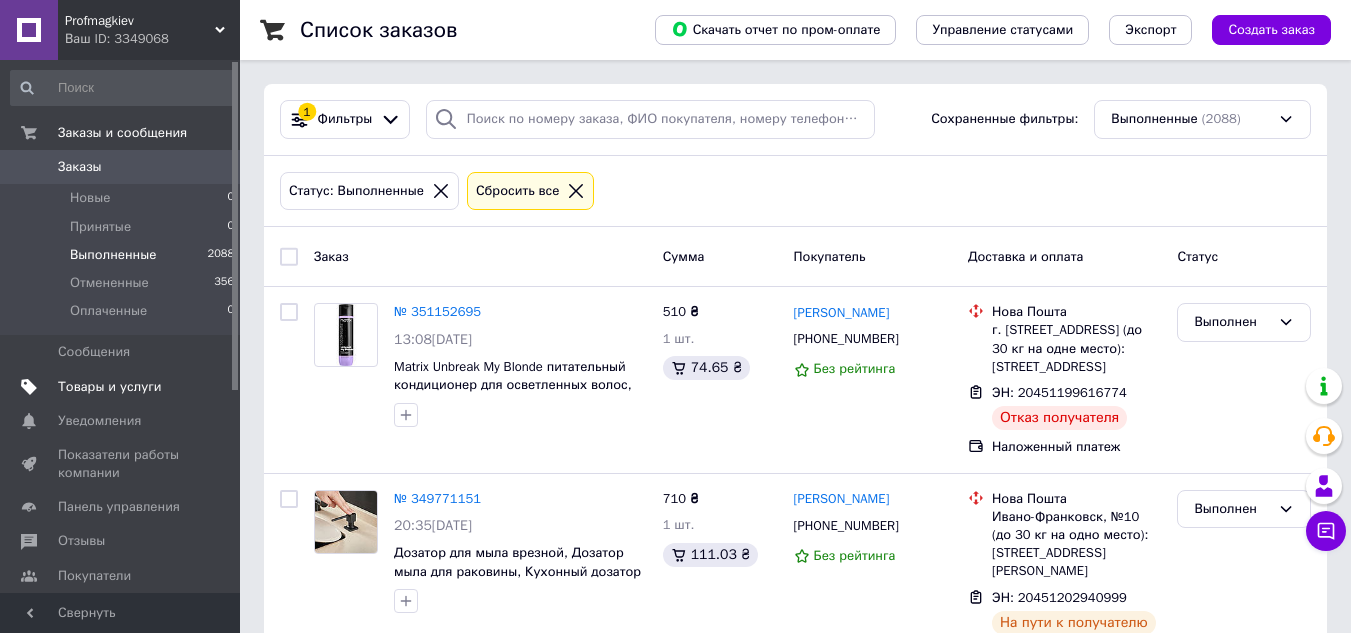 click on "Товары и услуги" at bounding box center [110, 387] 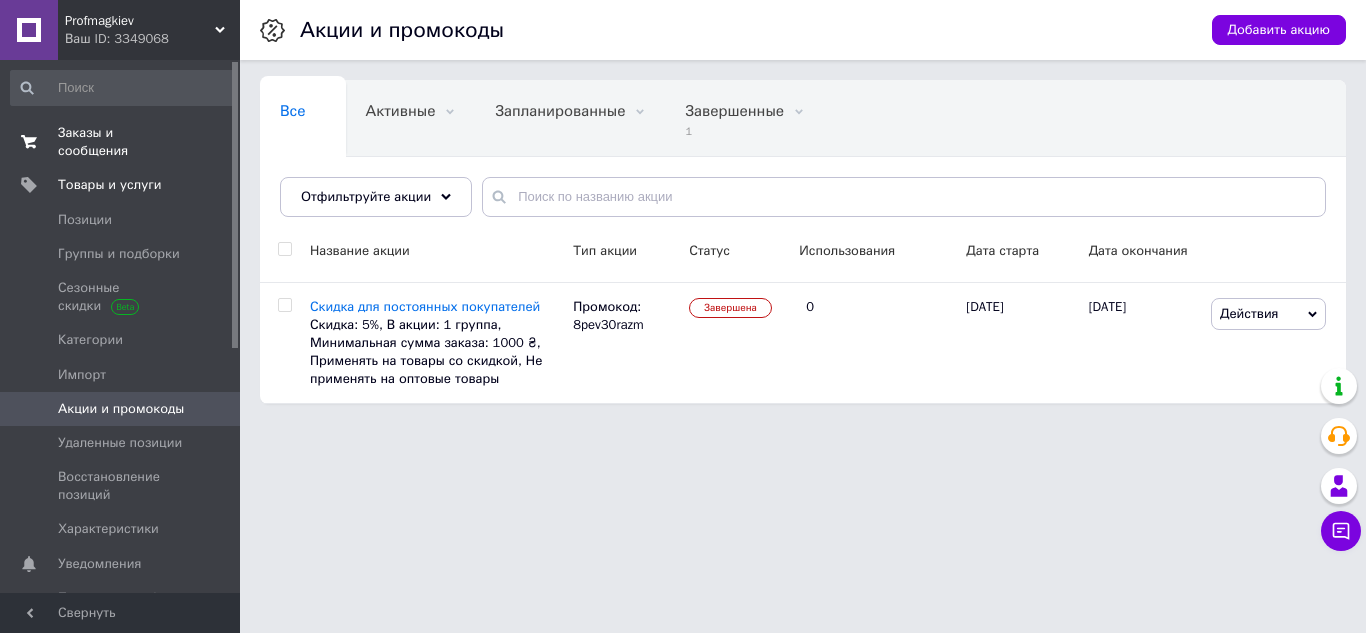 click on "Заказы и сообщения 0 0" at bounding box center [123, 142] 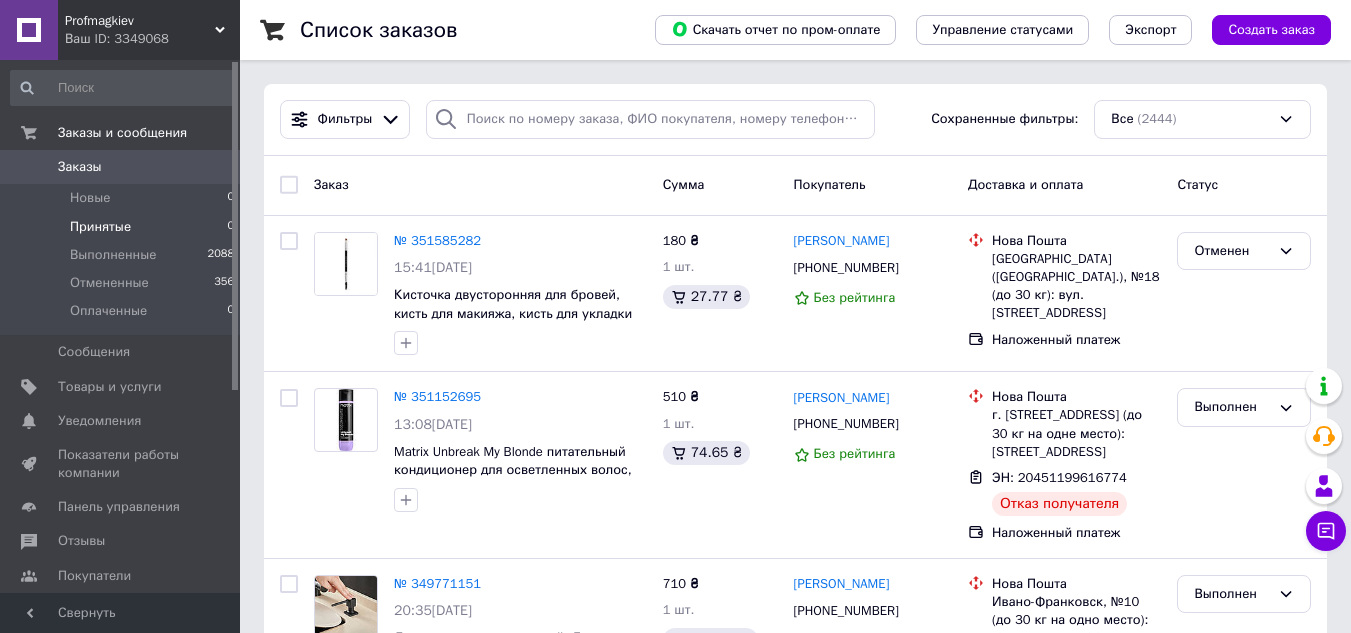 click on "Принятые 0" at bounding box center [123, 227] 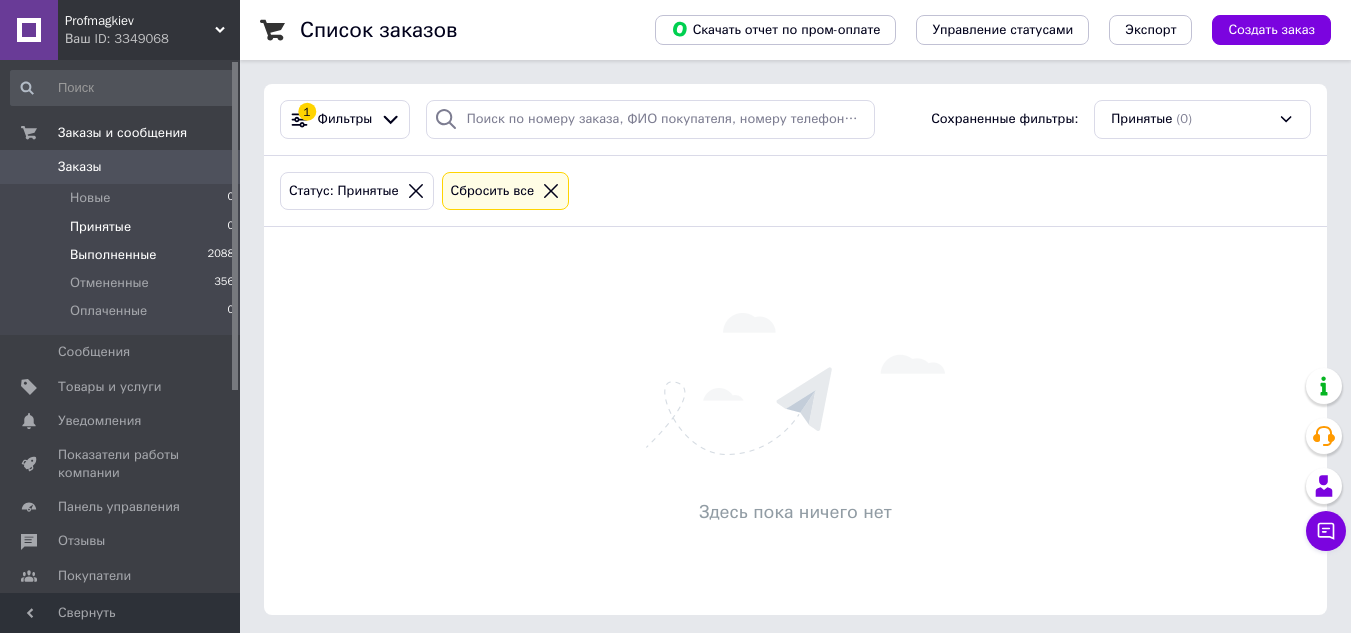 click on "Выполненные" at bounding box center [113, 255] 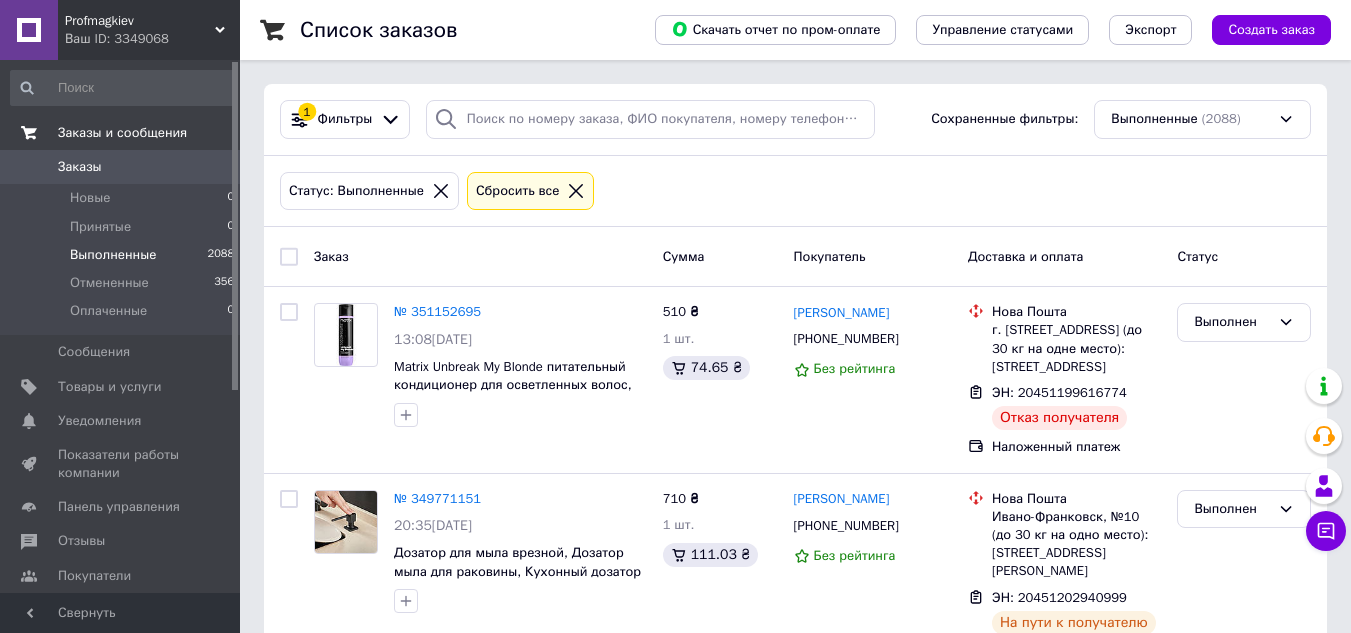 click on "Заказы и сообщения" at bounding box center (122, 133) 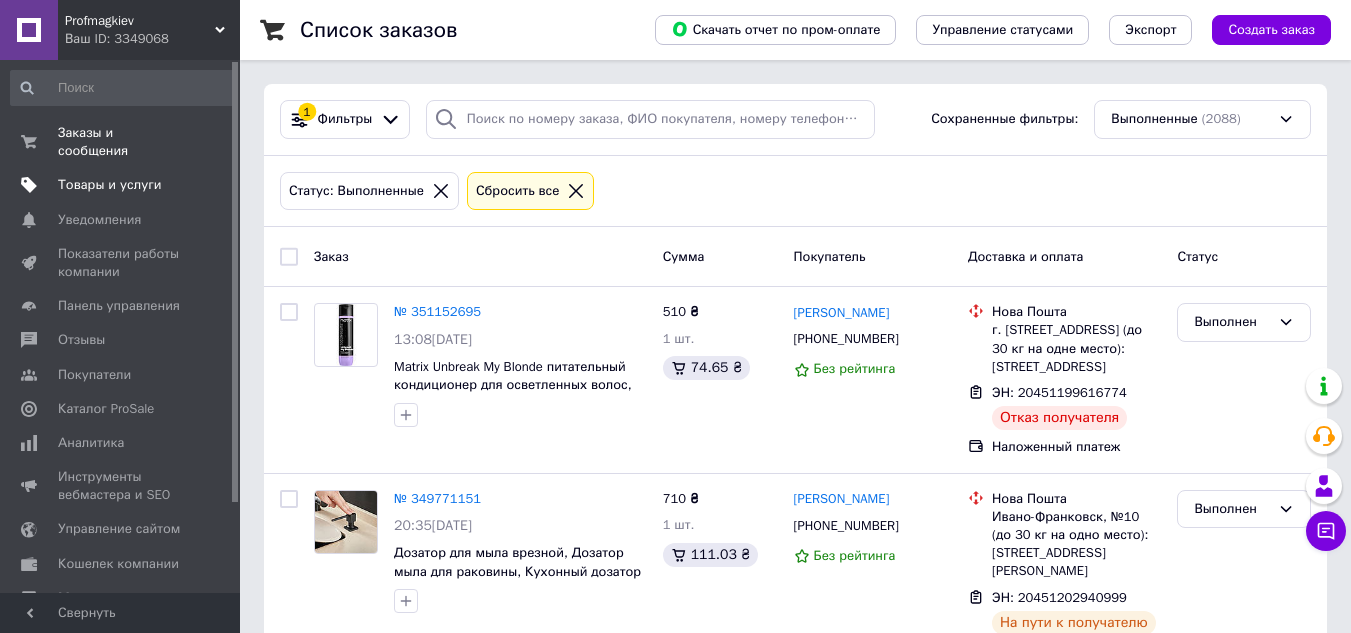 click on "Товары и услуги" at bounding box center [110, 185] 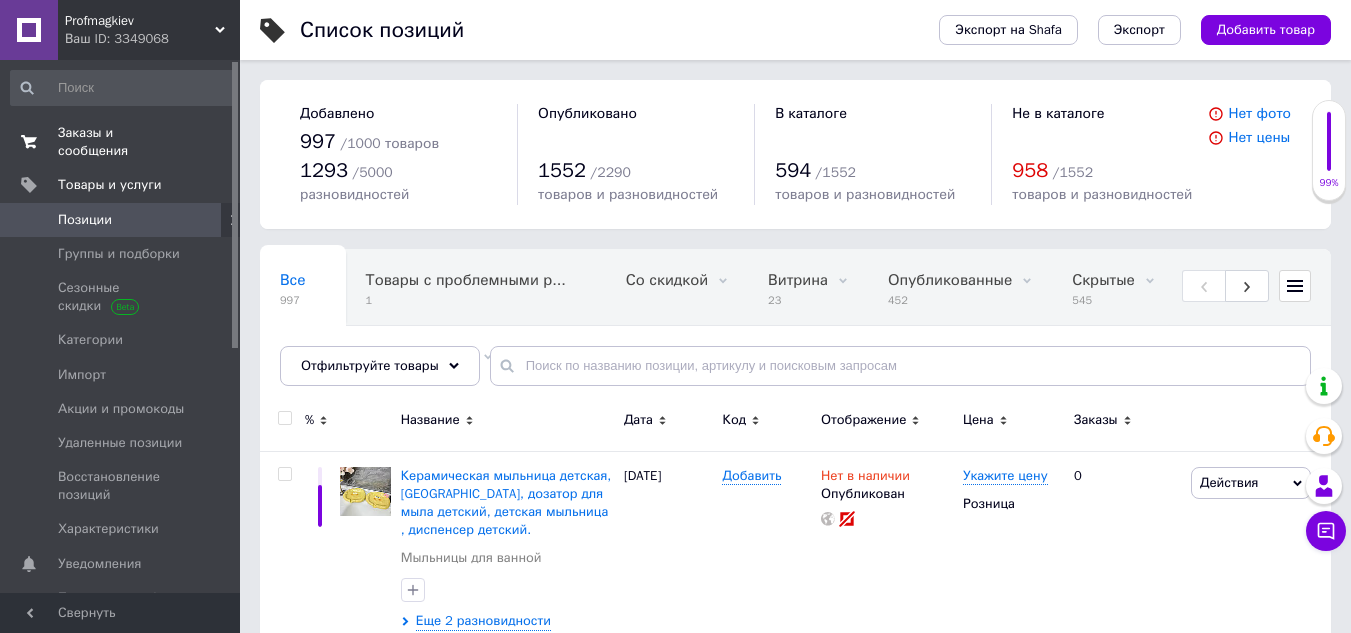 click on "Заказы и сообщения" at bounding box center (121, 142) 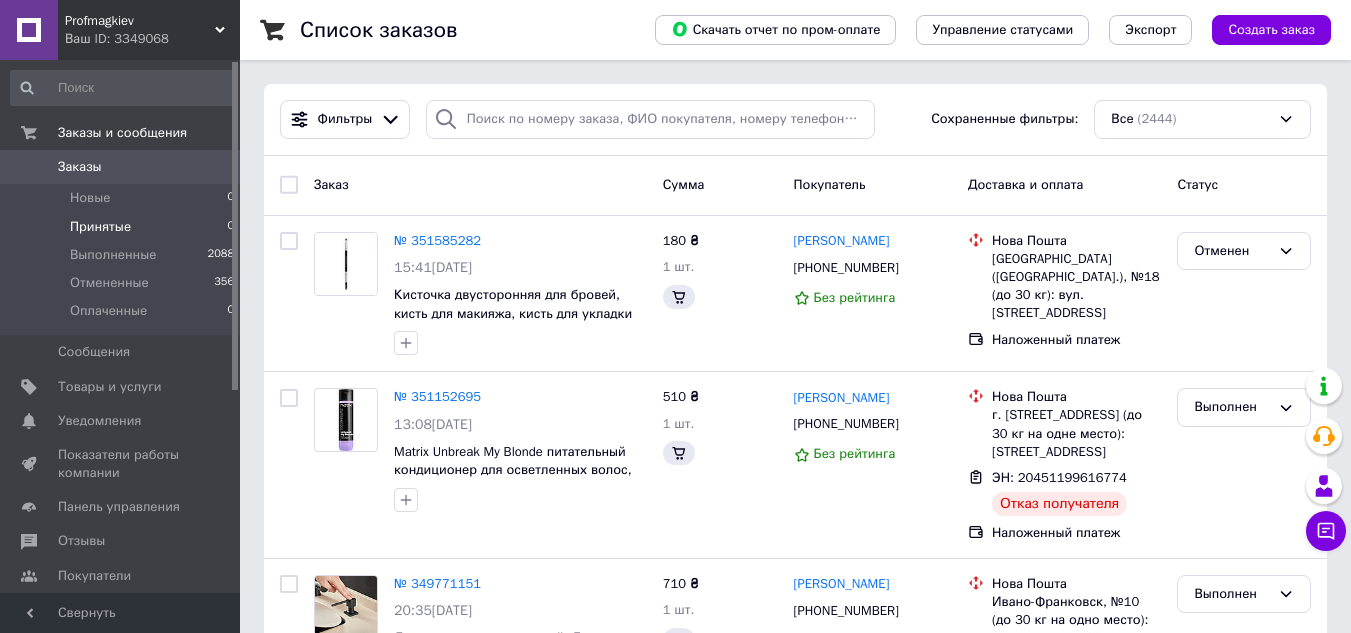click on "Принятые" at bounding box center [100, 227] 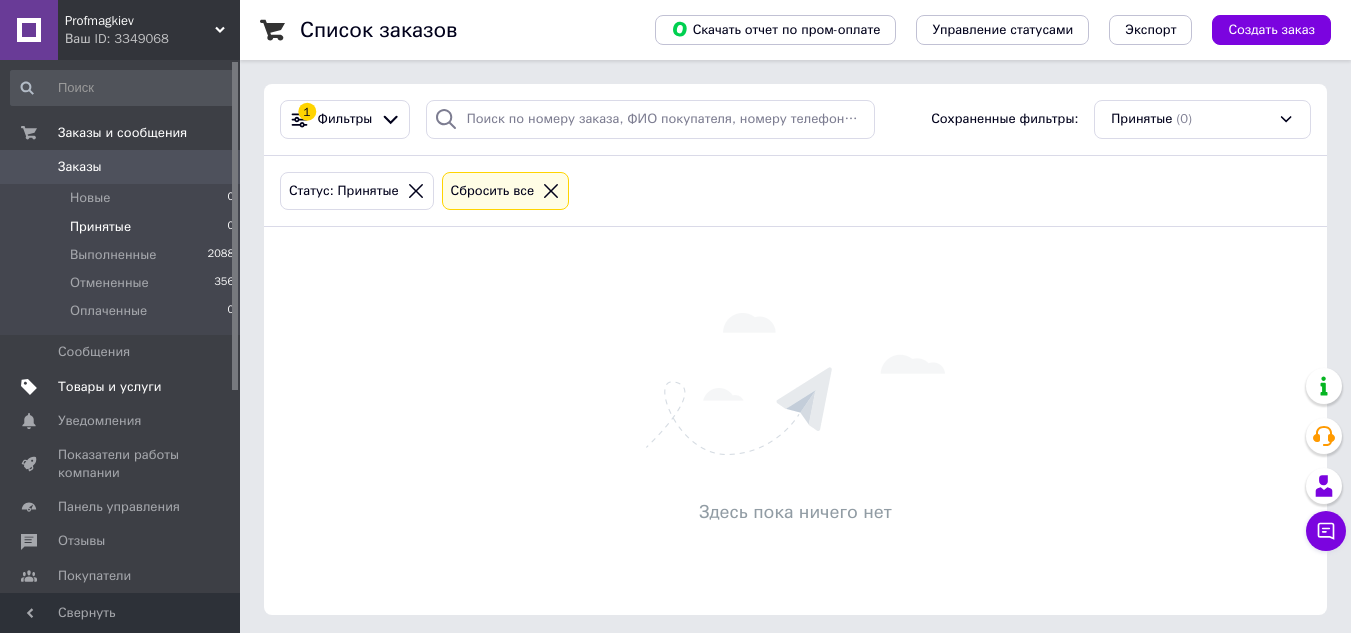 click on "Товары и услуги" at bounding box center [110, 387] 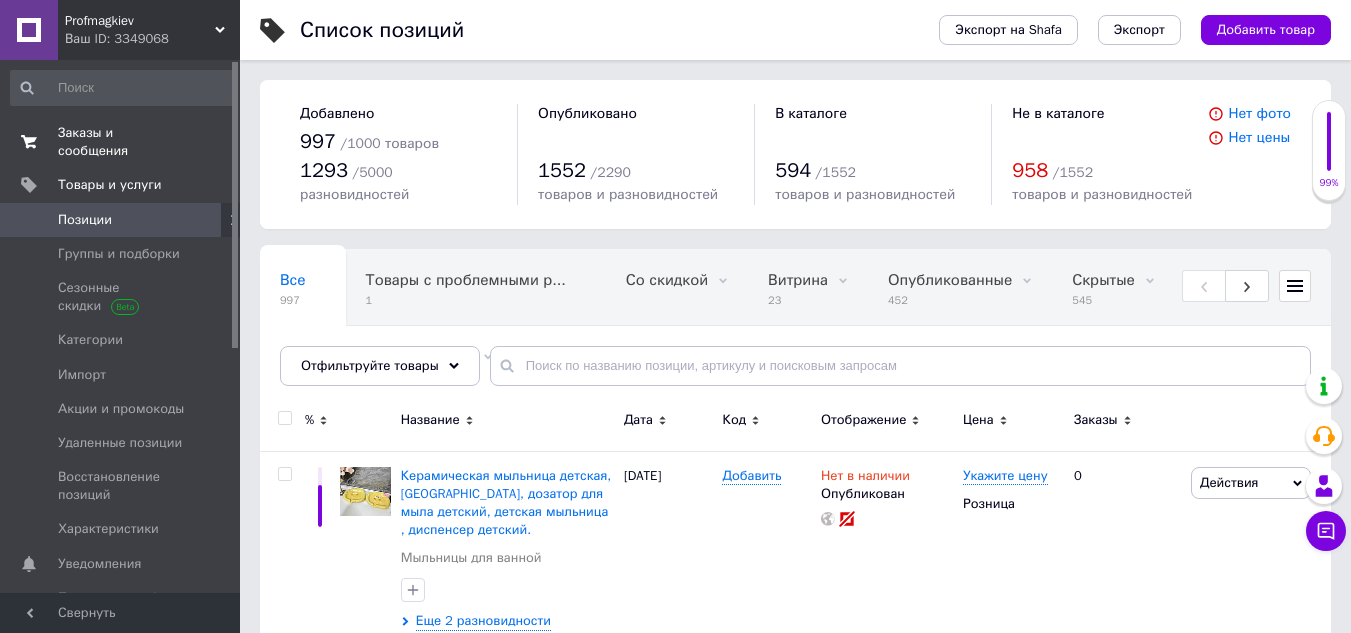 click on "Заказы и сообщения" at bounding box center [121, 142] 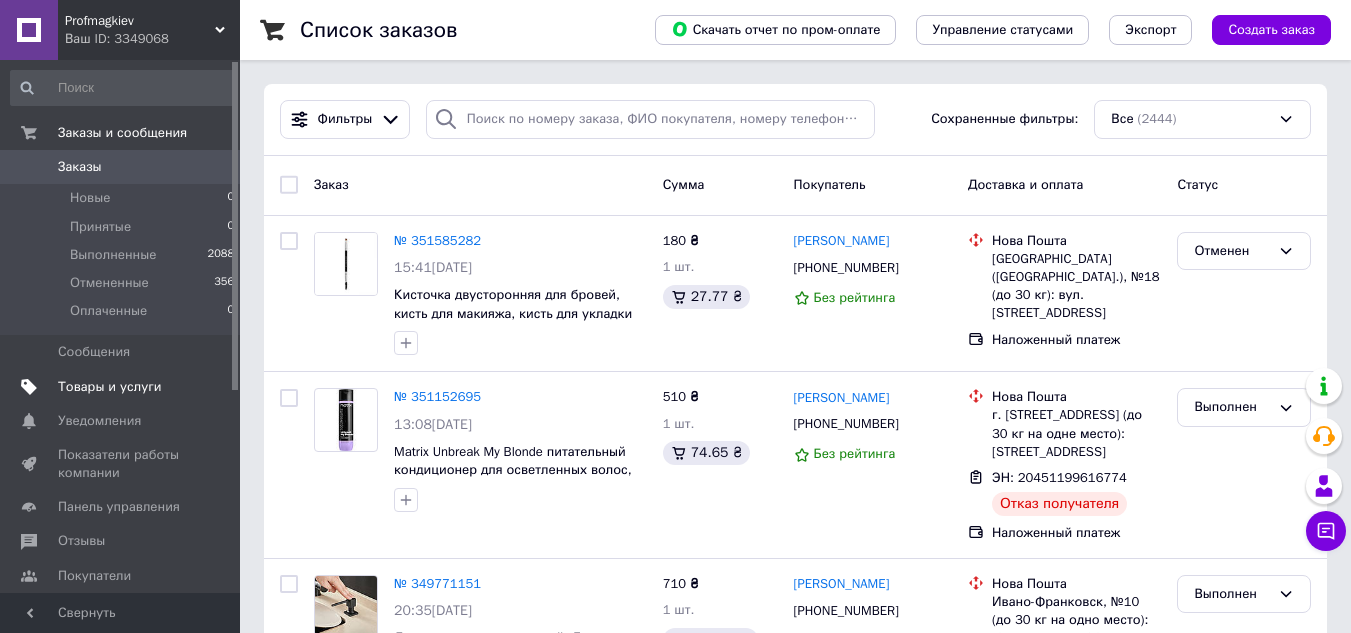 click on "Товары и услуги" at bounding box center (110, 387) 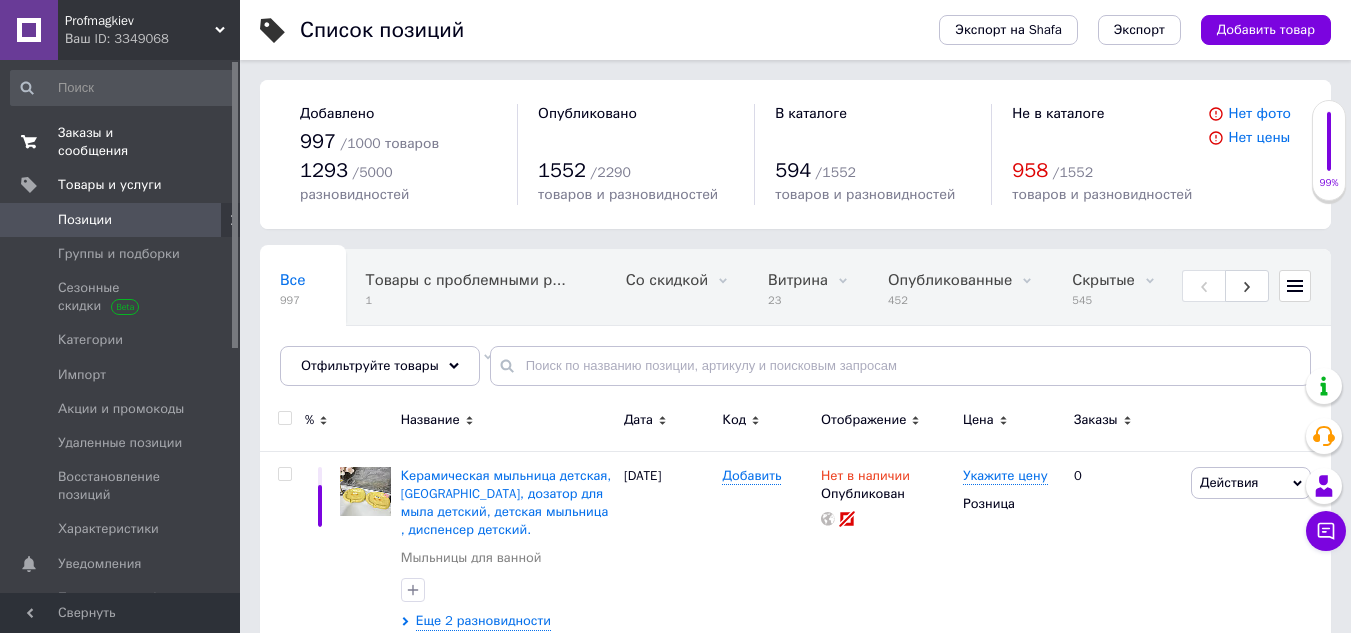 click on "Заказы и сообщения" at bounding box center (121, 142) 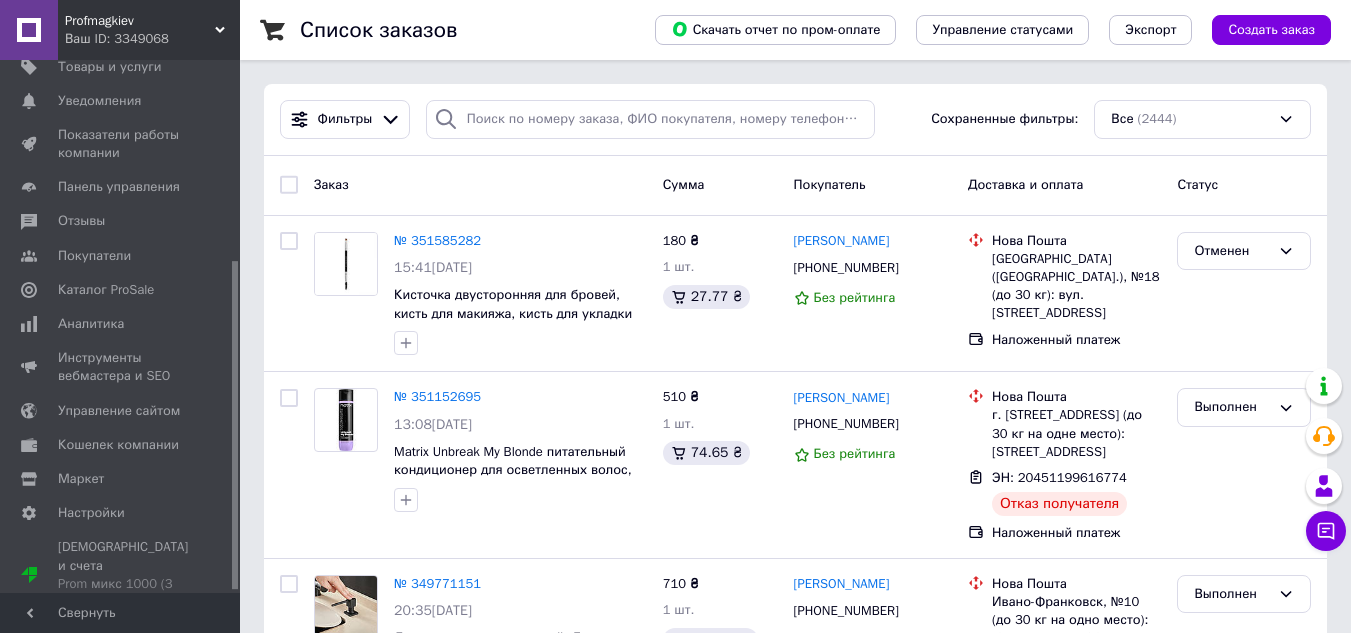 scroll, scrollTop: 328, scrollLeft: 0, axis: vertical 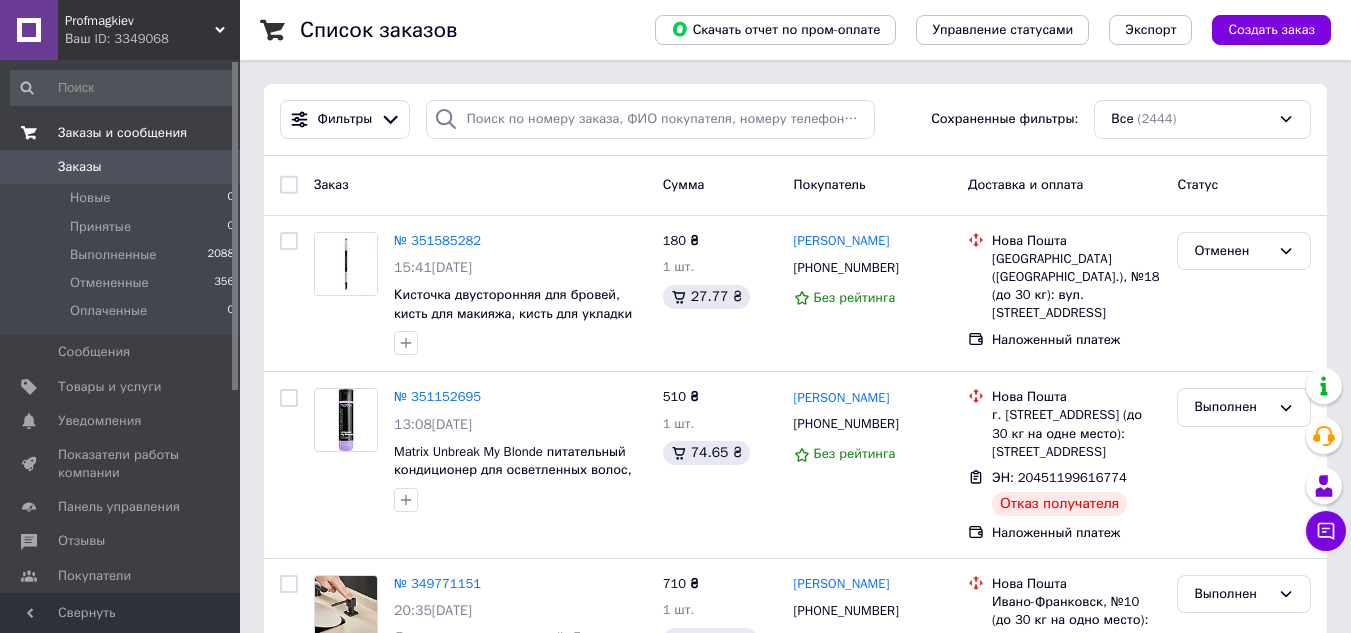 click on "Заказы и сообщения" at bounding box center [122, 133] 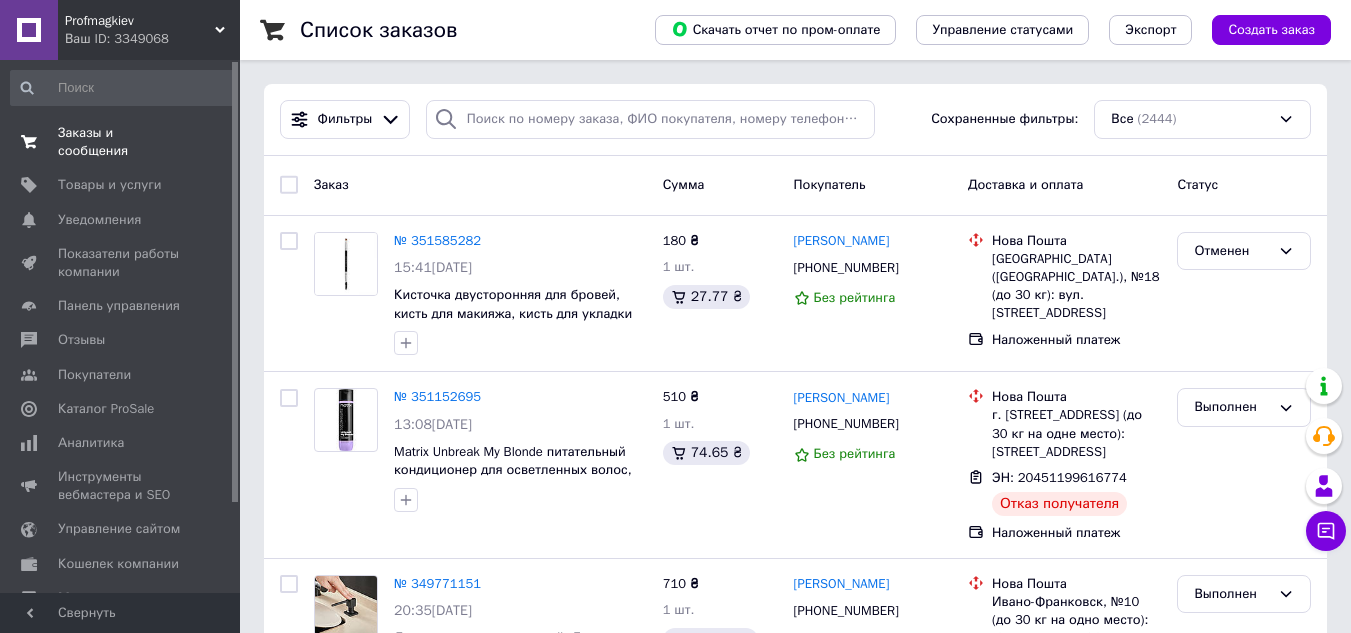 click on "Заказы и сообщения" at bounding box center (121, 142) 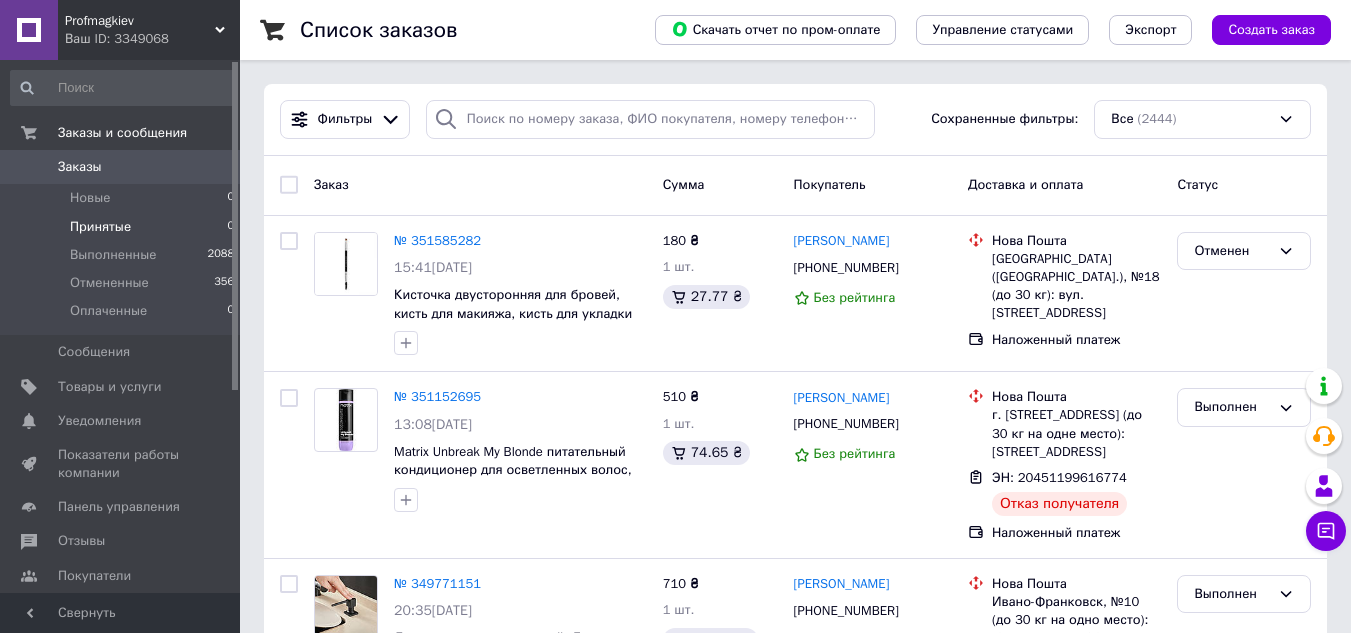 click on "Принятые" at bounding box center (100, 227) 